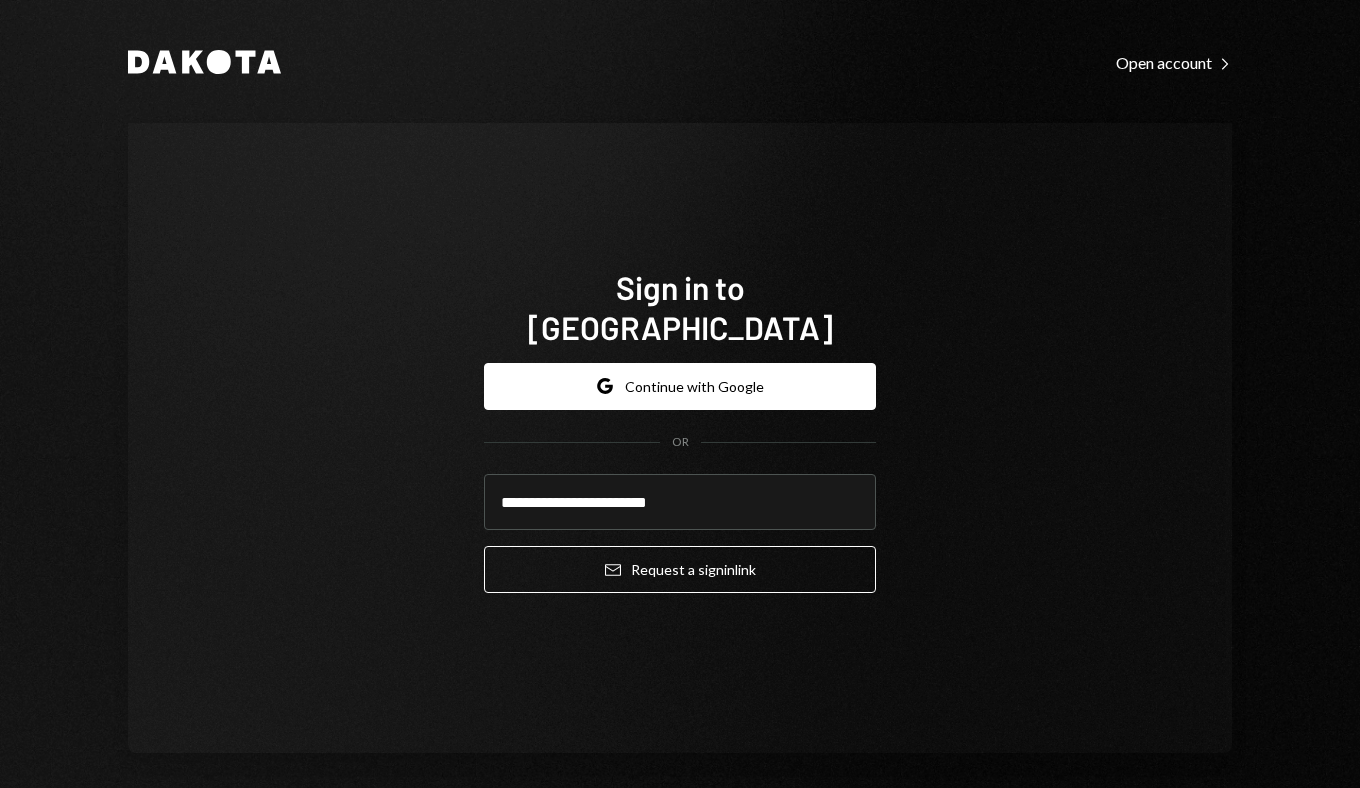 scroll, scrollTop: 0, scrollLeft: 0, axis: both 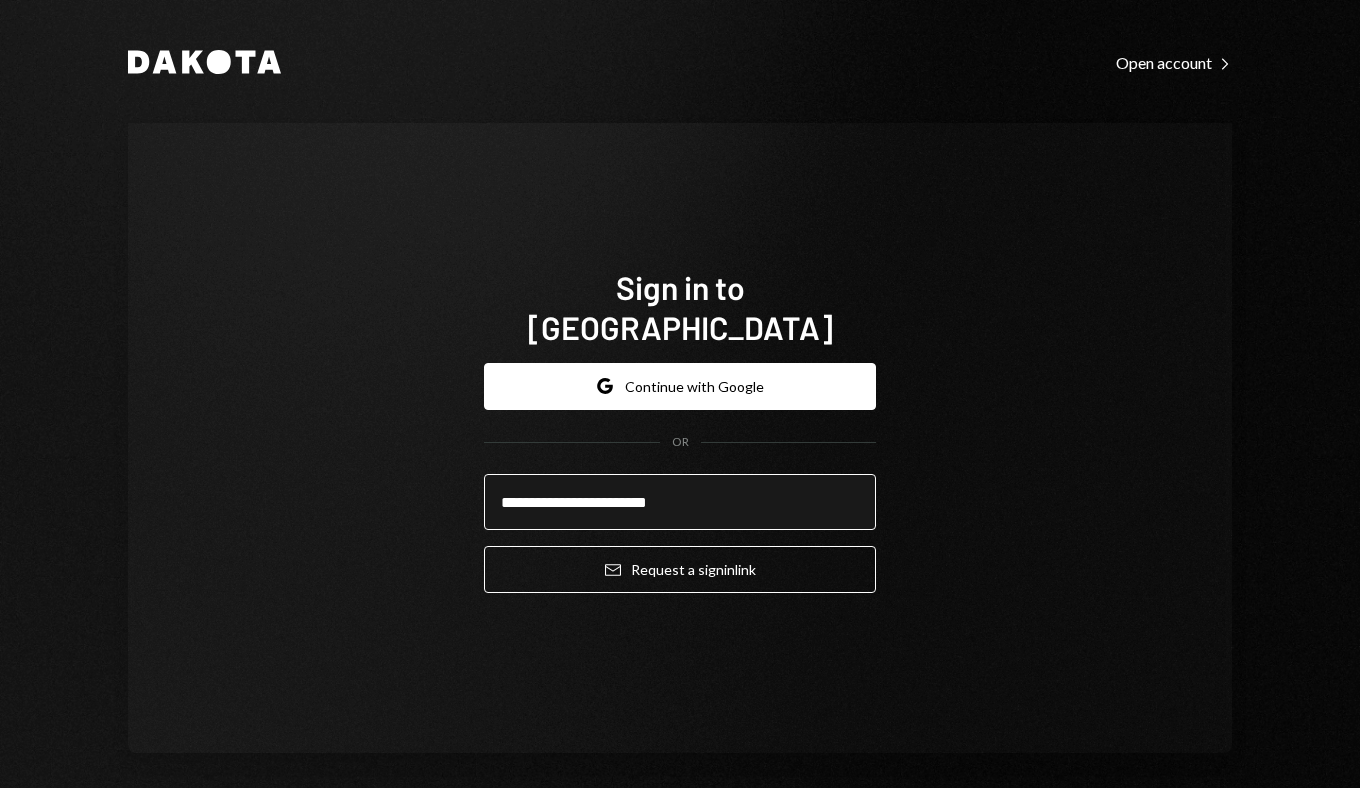 click on "**********" at bounding box center (680, 502) 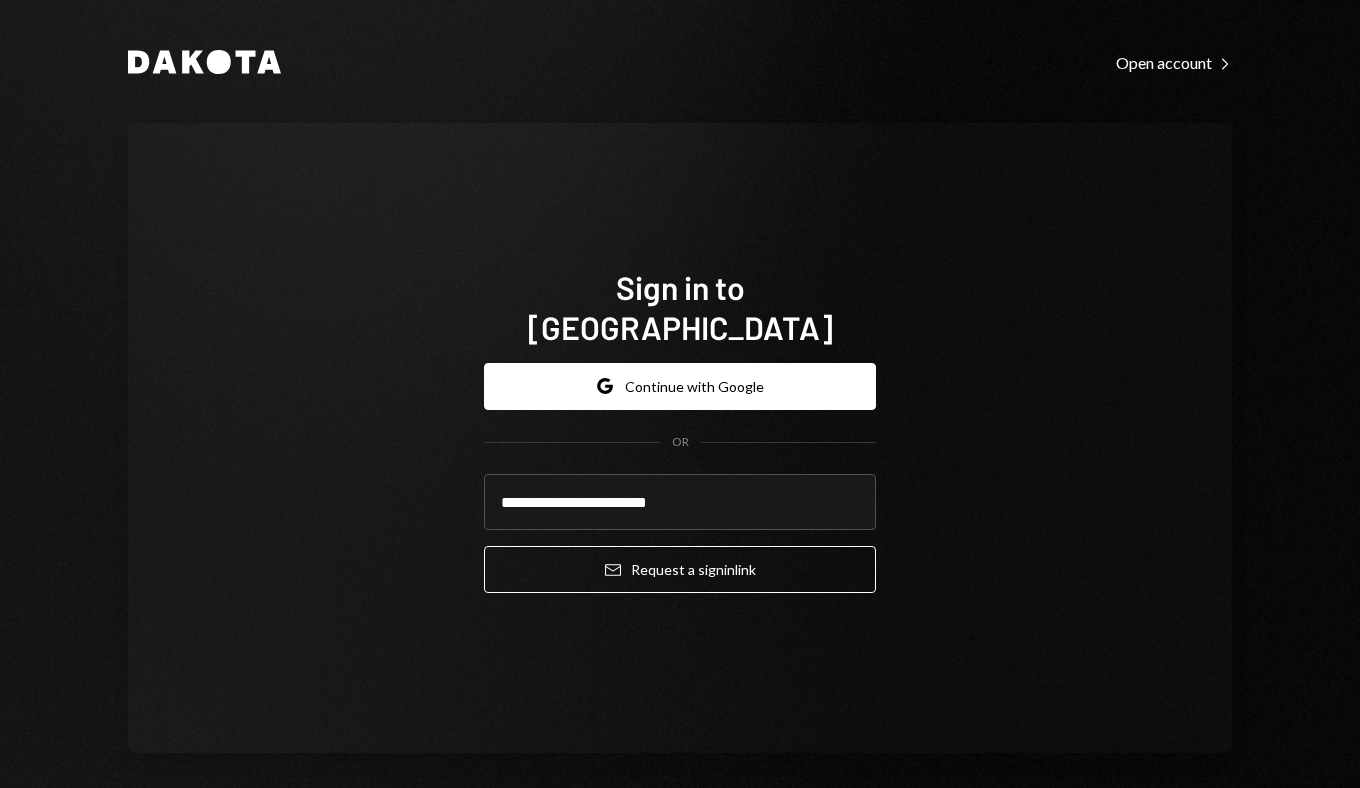 drag, startPoint x: 708, startPoint y: 502, endPoint x: 457, endPoint y: 477, distance: 252.24194 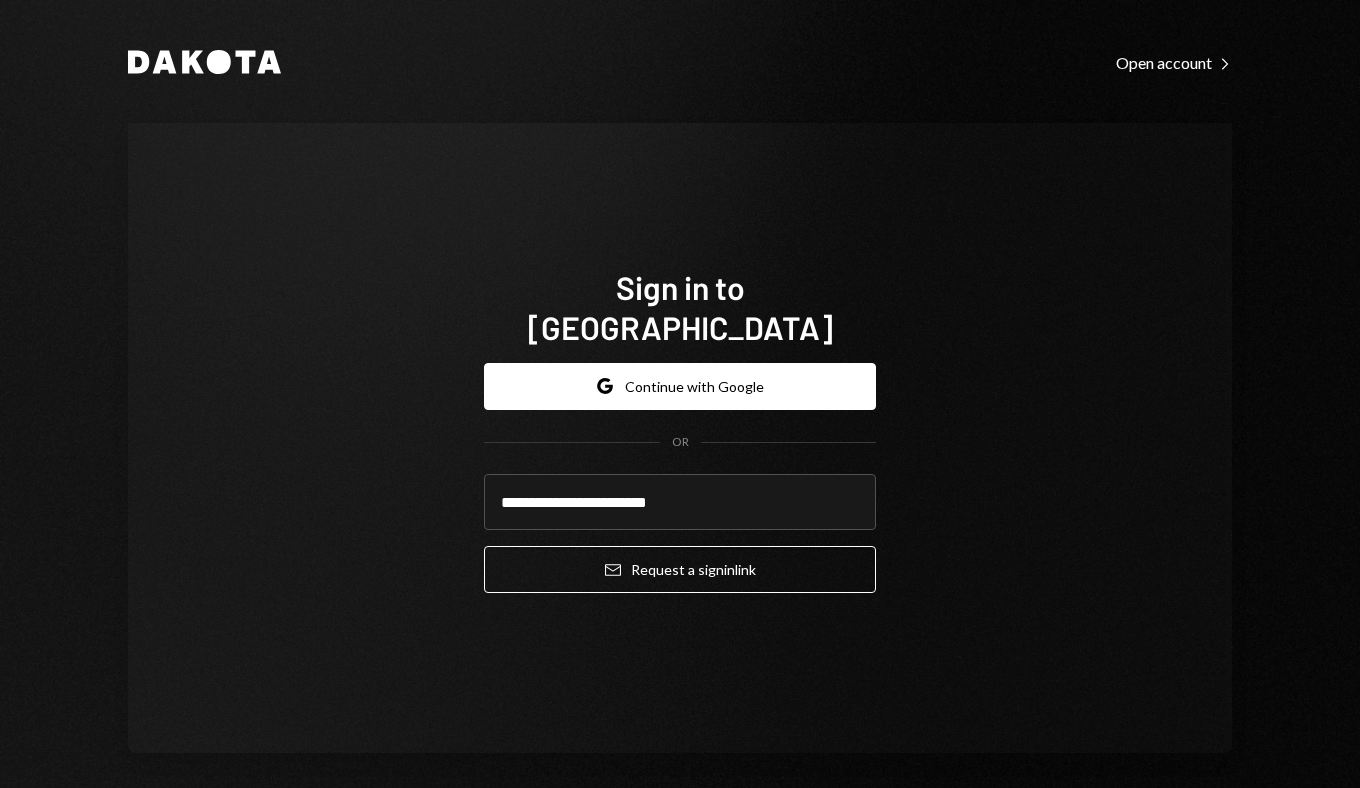 click 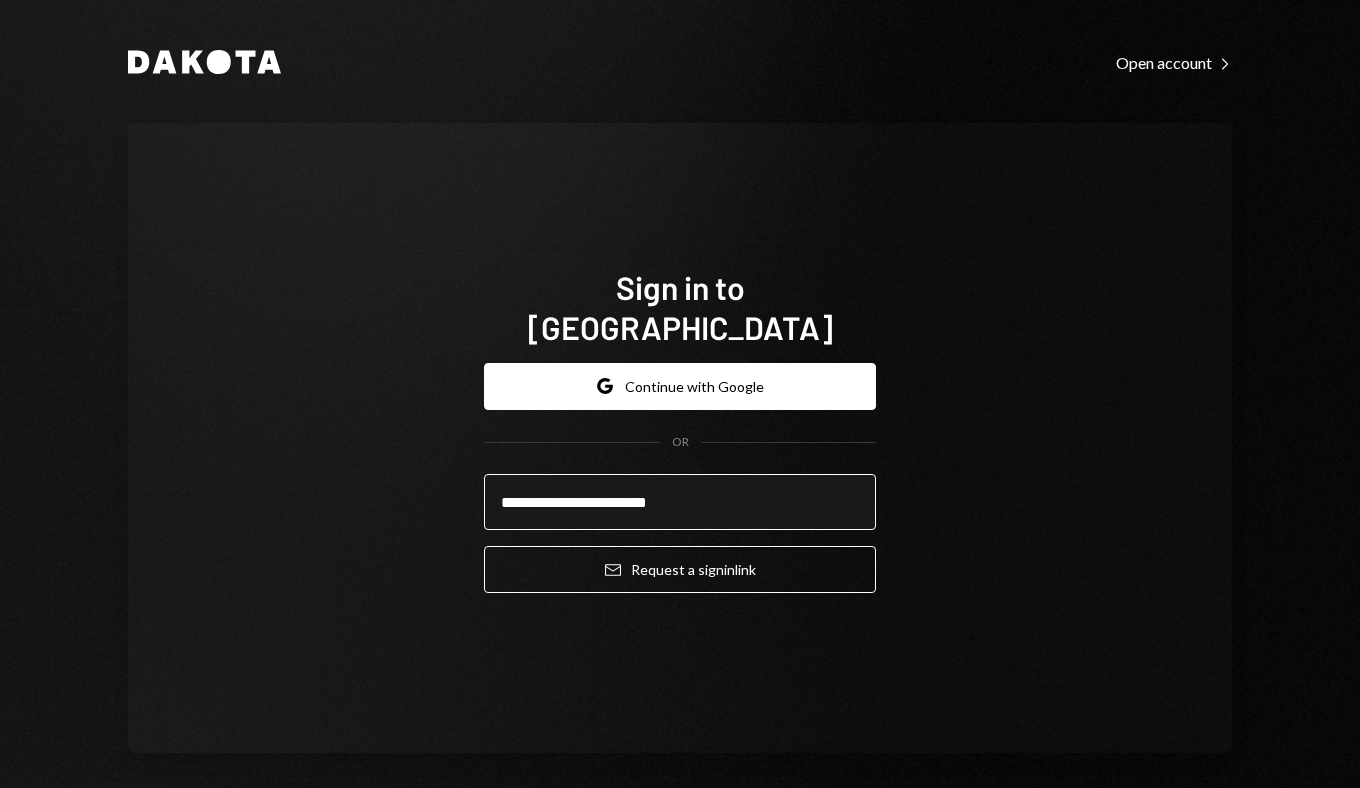 click on "**********" at bounding box center [680, 502] 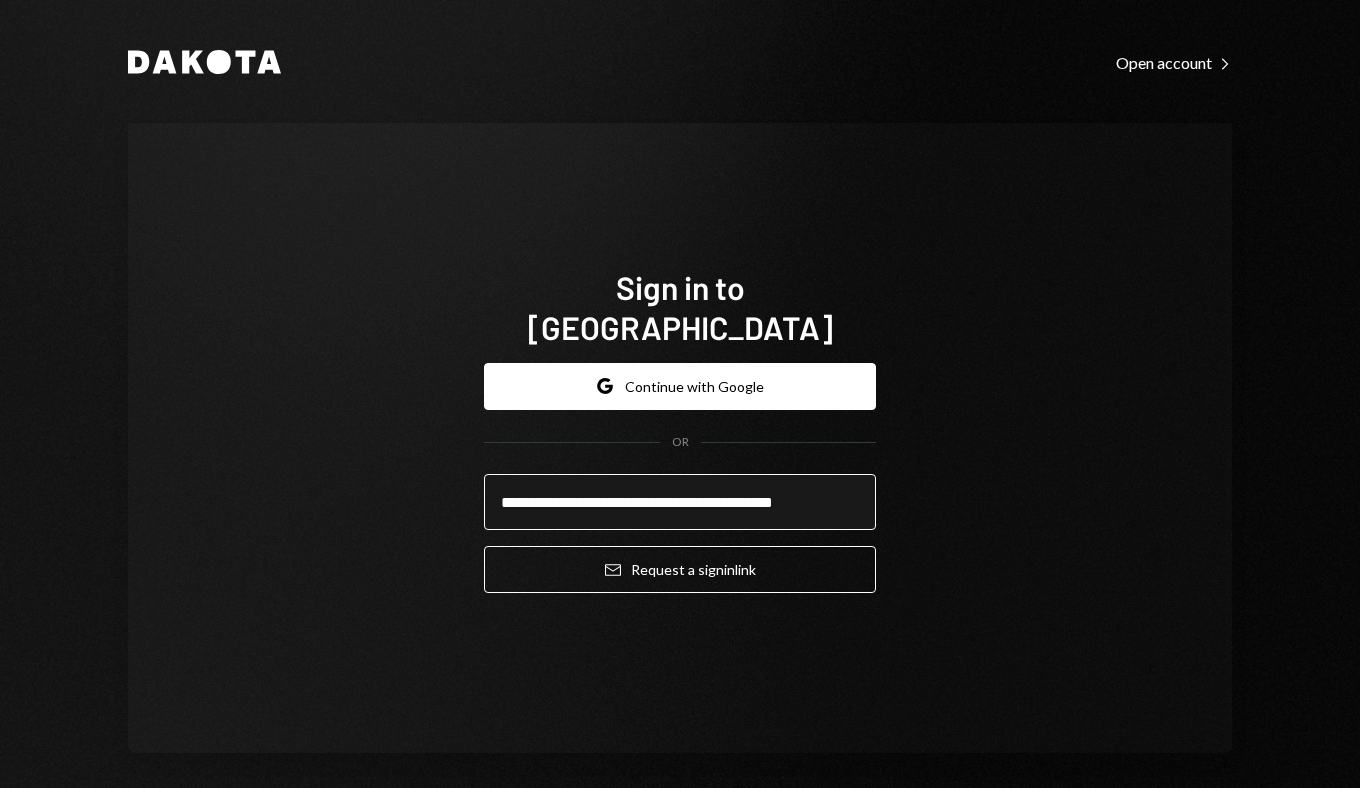 scroll, scrollTop: 0, scrollLeft: 7, axis: horizontal 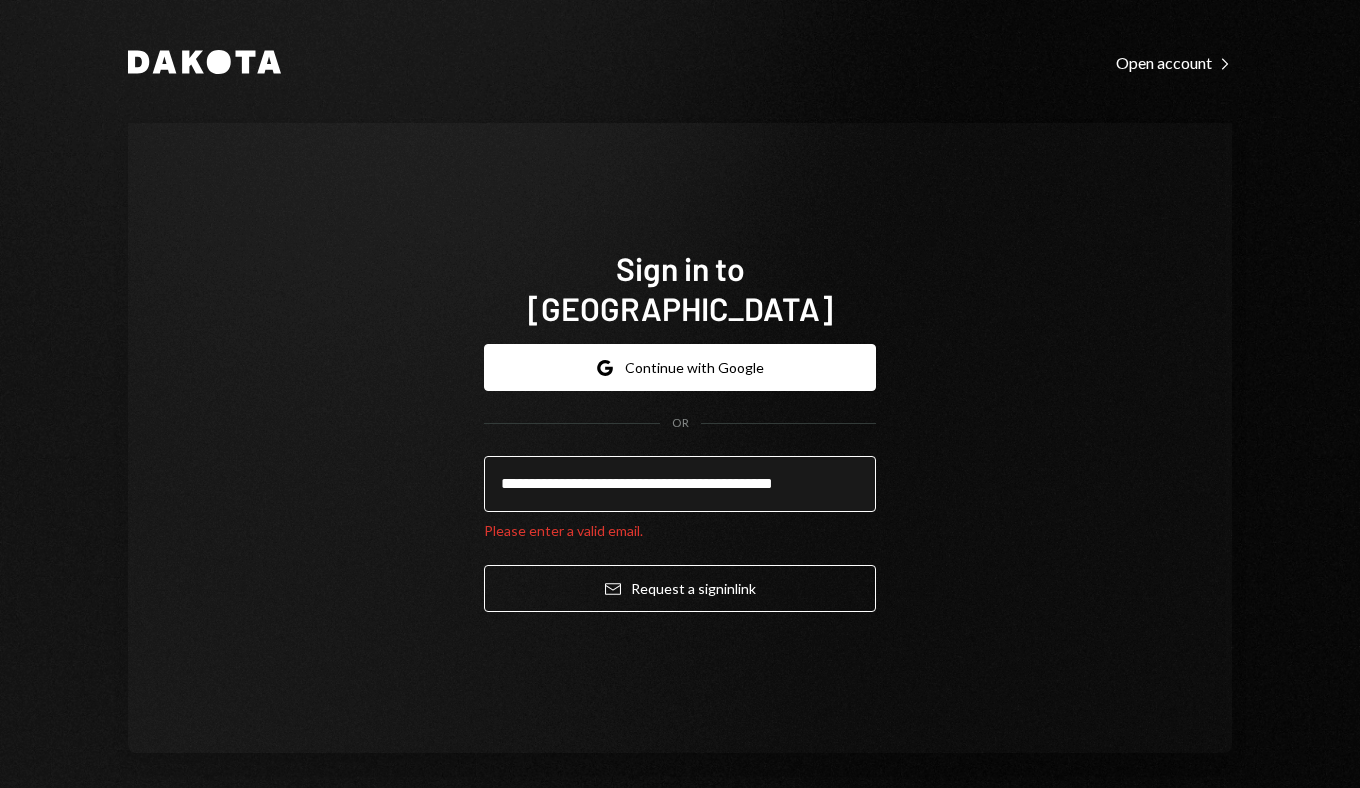 click on "**********" at bounding box center (680, 484) 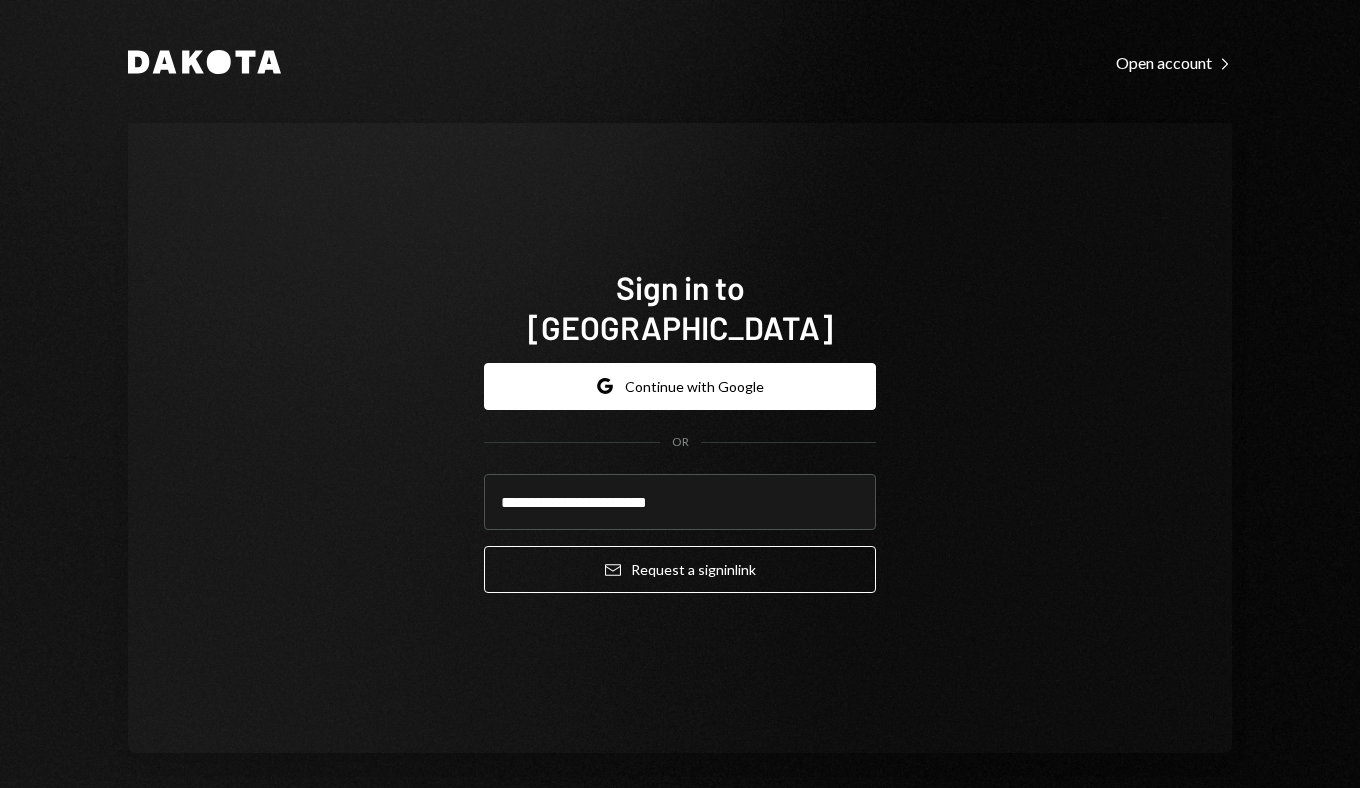 type on "**********" 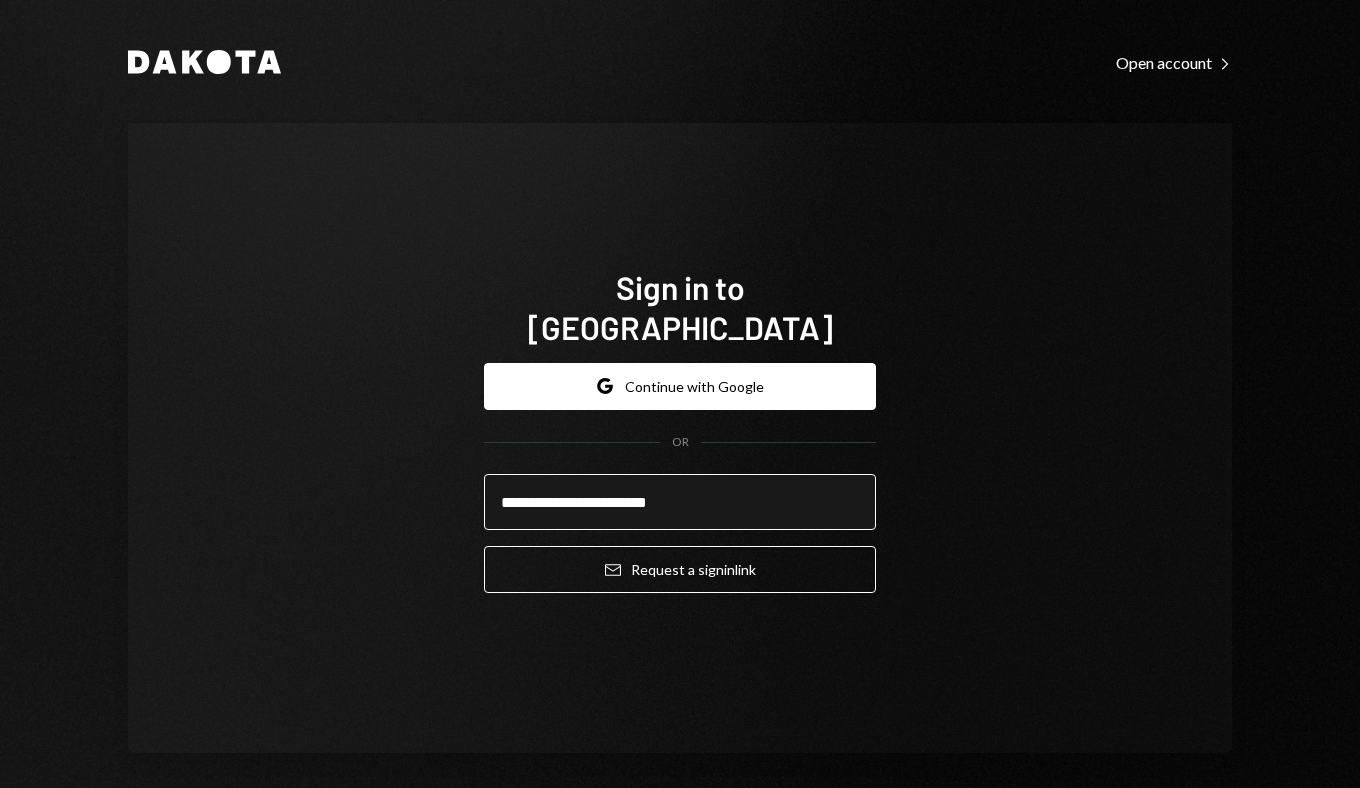 click on "Email Request a sign  in  link" at bounding box center (680, 569) 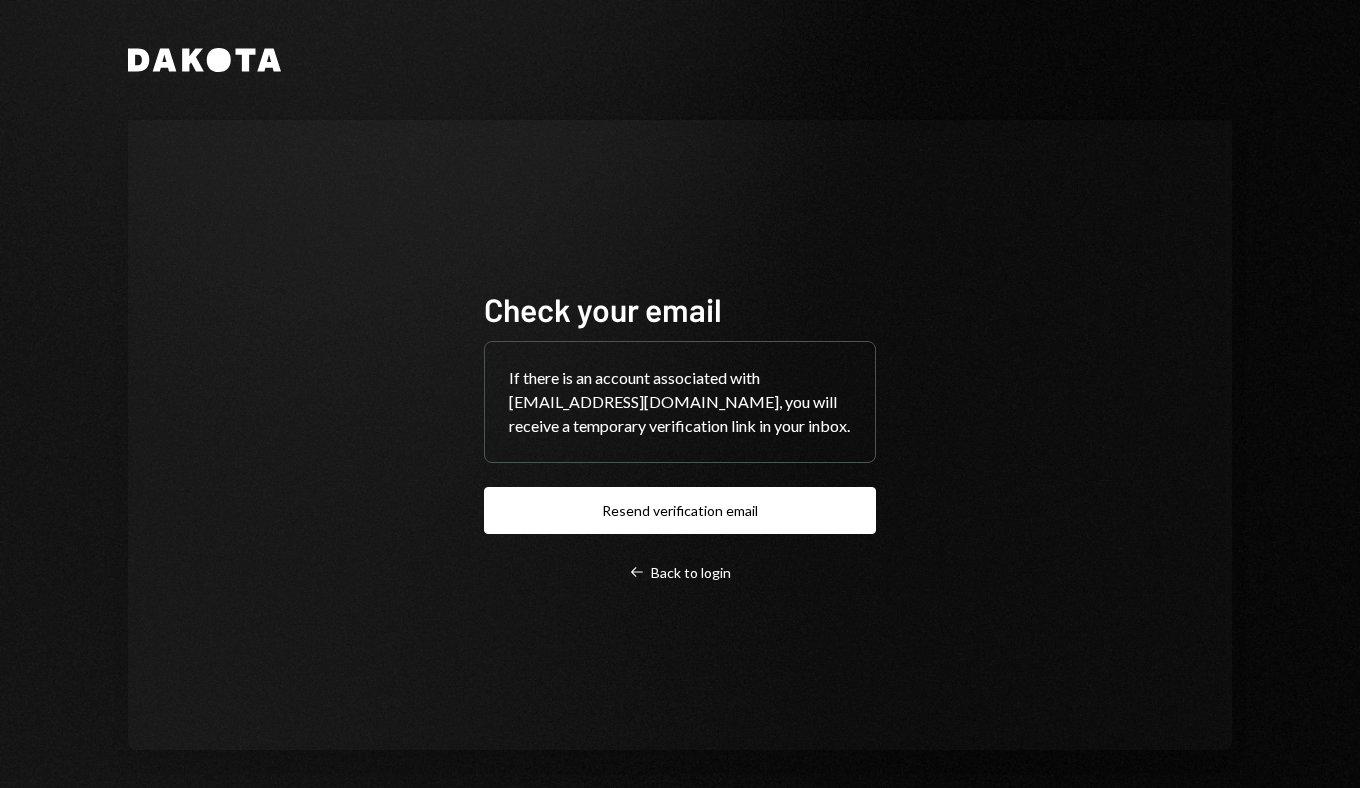 scroll, scrollTop: 0, scrollLeft: 0, axis: both 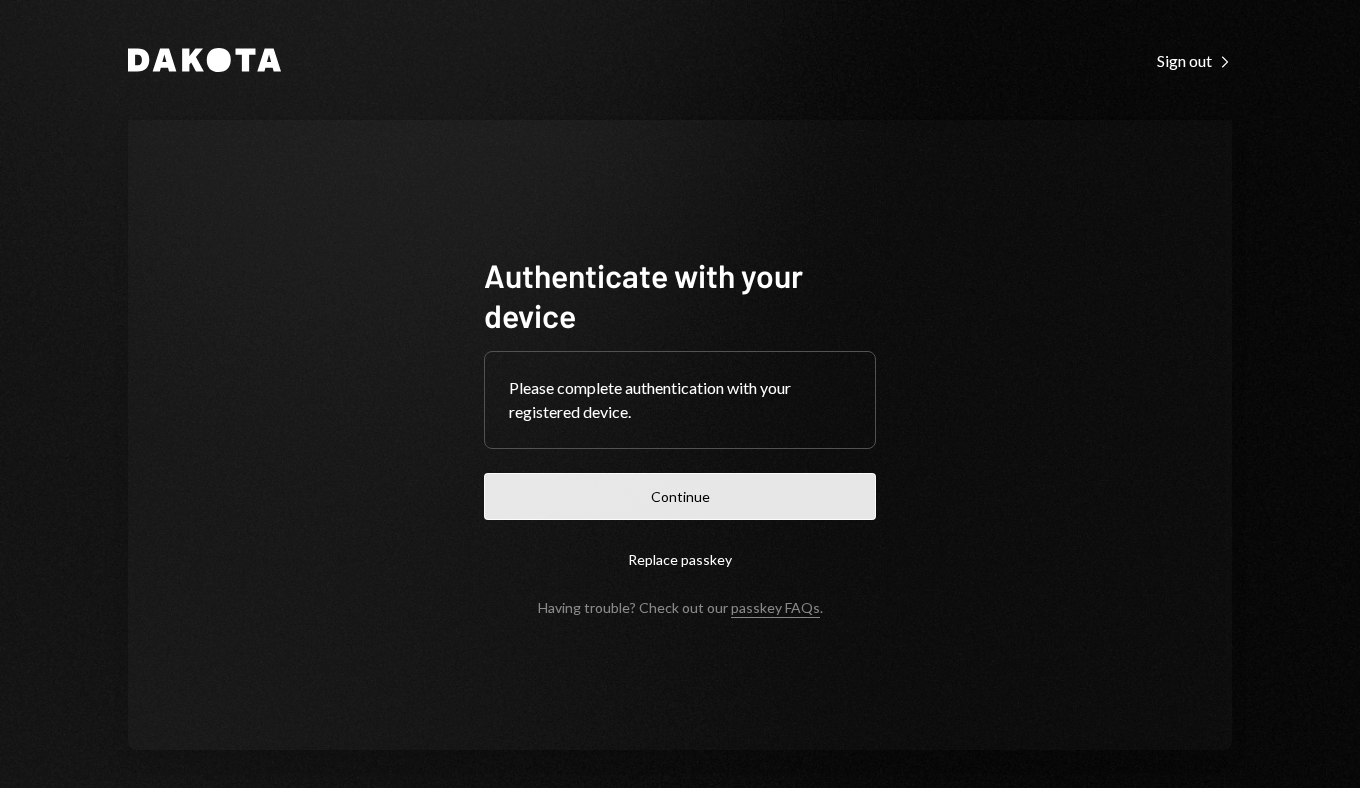 click on "Continue" at bounding box center (680, 496) 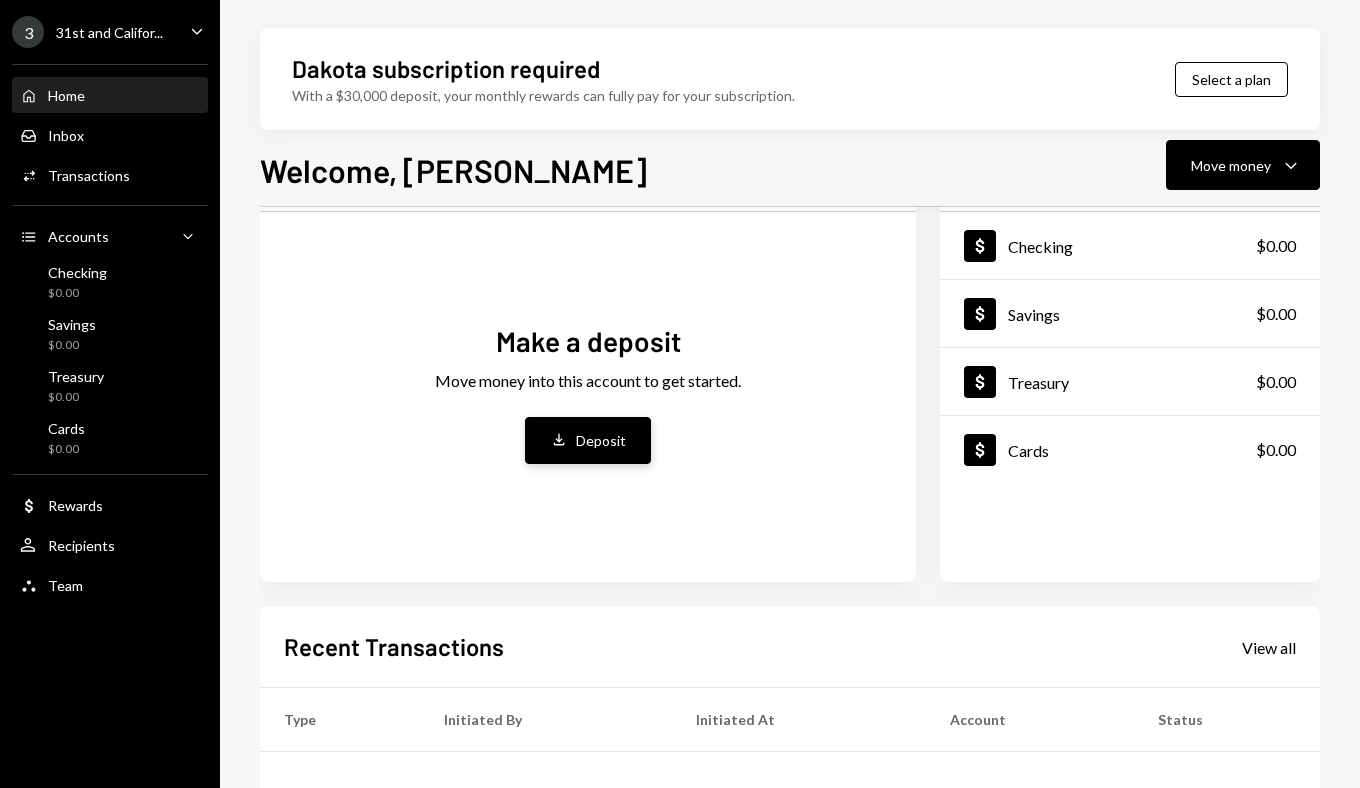 scroll, scrollTop: 109, scrollLeft: 0, axis: vertical 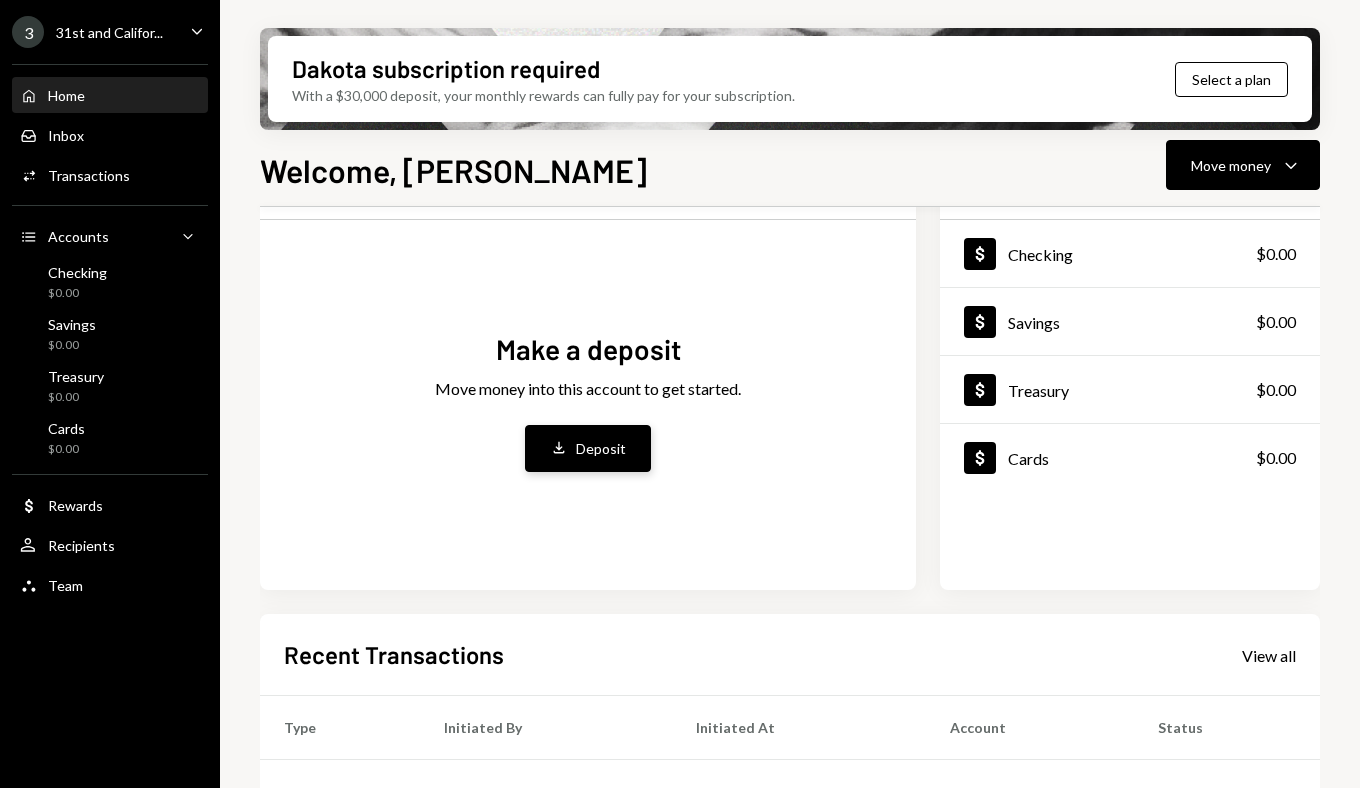 click on "Deposit" 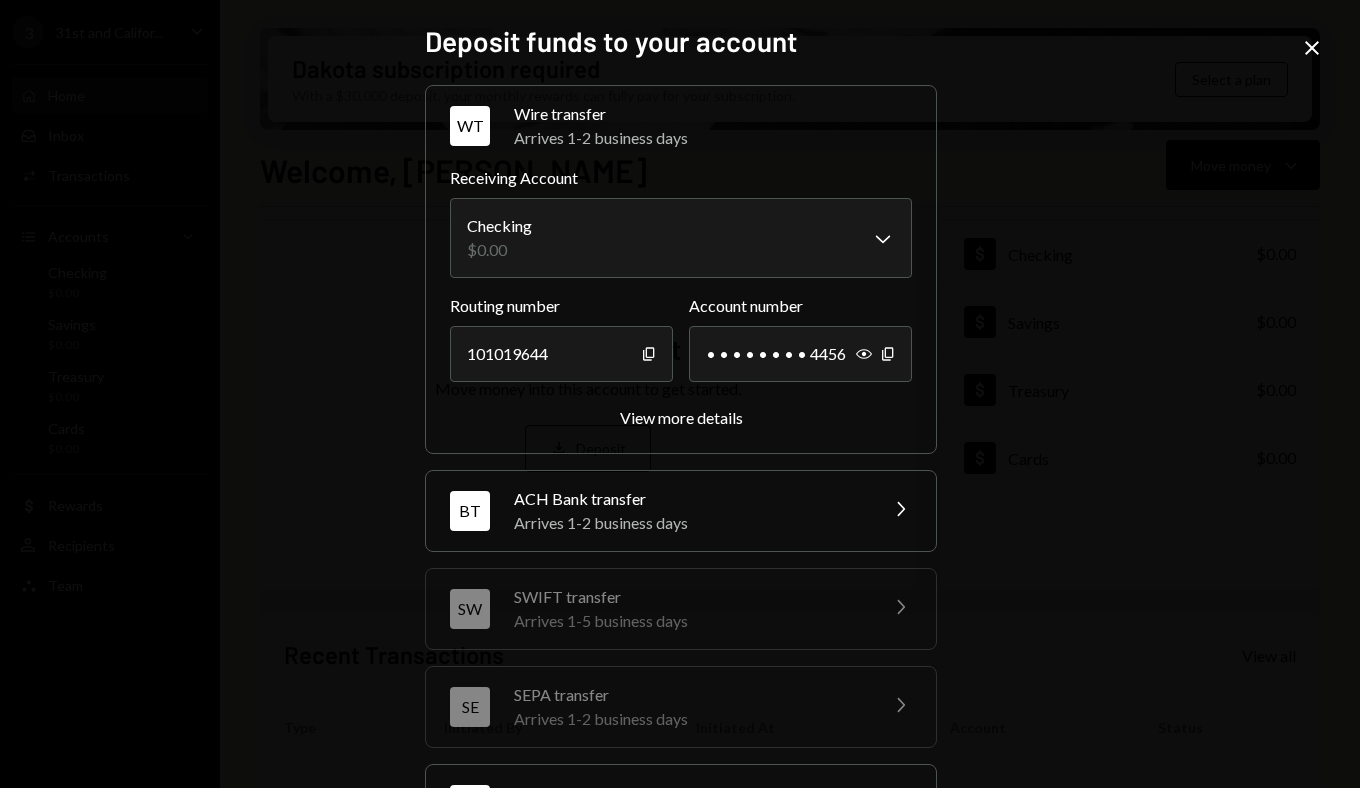 scroll, scrollTop: 186, scrollLeft: 0, axis: vertical 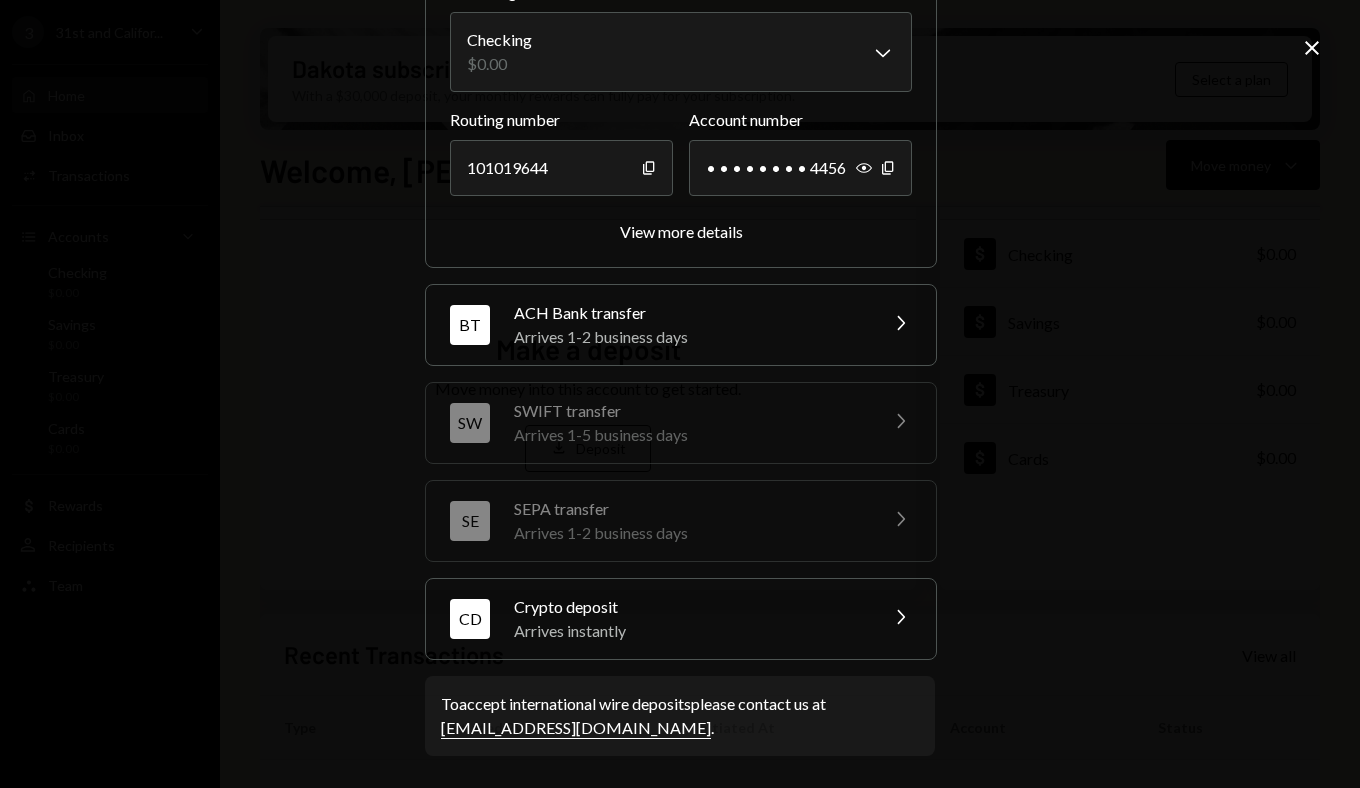 click on "Arrives instantly" at bounding box center (689, 631) 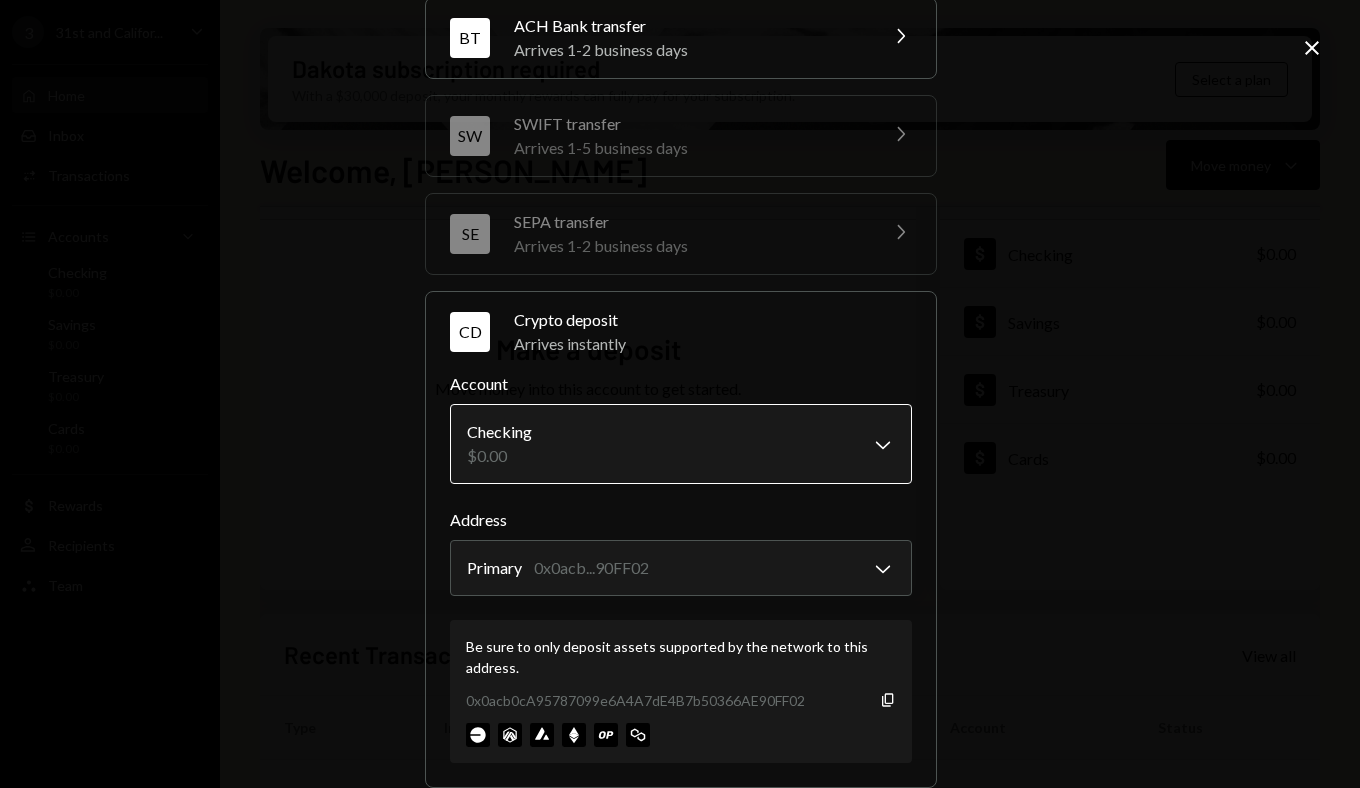 click on "3 31st and Califor... Caret Down Home Home Inbox Inbox Activities Transactions Accounts Accounts Caret Down Checking $0.00 Savings $0.00 Treasury $0.00 Cards $0.00 Dollar Rewards User Recipients Team Team Dakota subscription required With a $30,000 deposit, your monthly rewards can fully pay for your subscription. Select a plan Welcome, Catherine Move money Caret Down $ 0.00 Total Make a deposit Move money into this account to get started. Deposit Deposit Account Details Plus Dollar Checking $0.00 Dollar Savings $0.00 Dollar Treasury $0.00 Dollar Cards $0.00 Recent Transactions View all Type Initiated By Initiated At Account Status No transactions You don't have any transactions yet. /dashboard Deposit funds to your account WT Wire transfer Arrives 1-2 business days Chevron Right BT ACH Bank transfer Arrives 1-2 business days Chevron Right SW SWIFT transfer Arrives 1-5 business days Chevron Right SE SEPA transfer Arrives 1-2 business days Chevron Right CD Crypto deposit Arrives instantly Chevron Right Account" at bounding box center [680, 394] 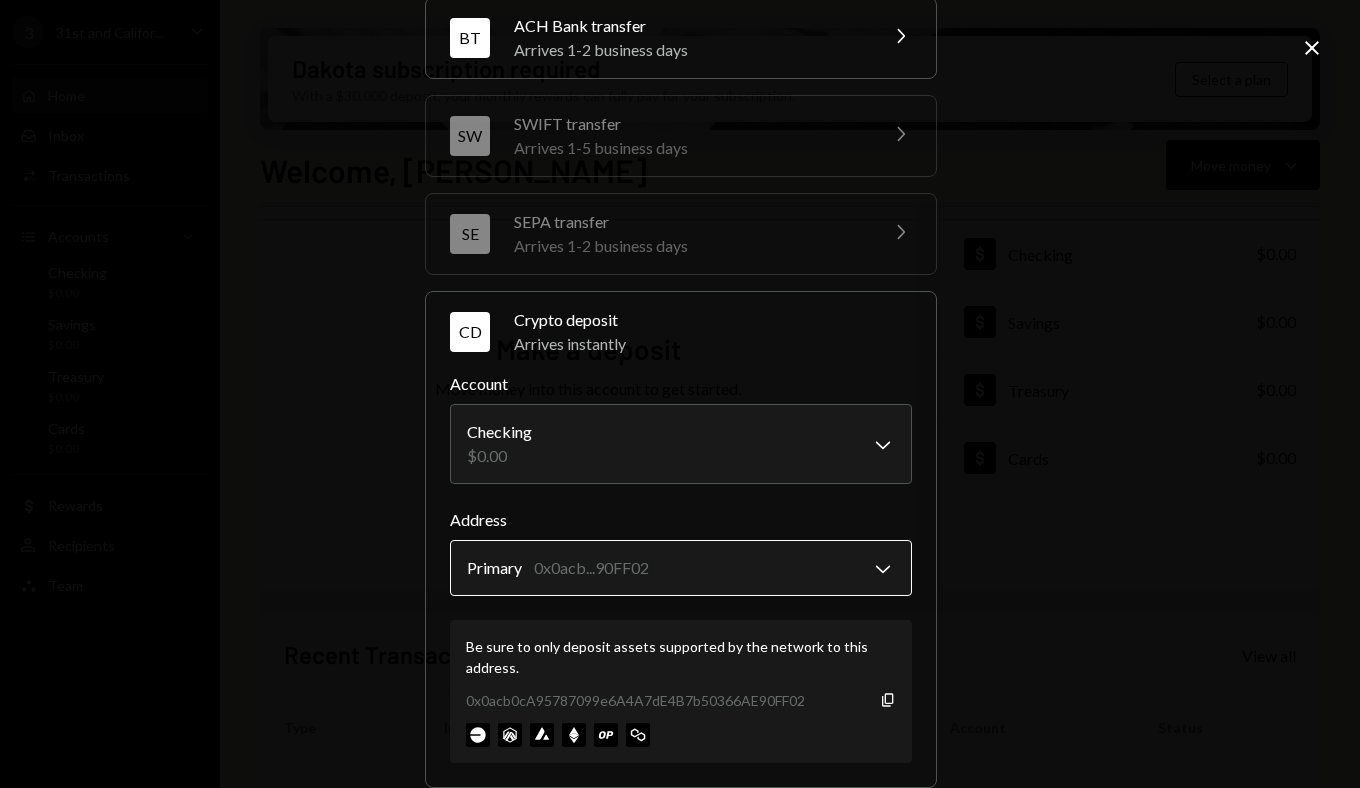 click on "3 31st and Califor... Caret Down Home Home Inbox Inbox Activities Transactions Accounts Accounts Caret Down Checking $0.00 Savings $0.00 Treasury $0.00 Cards $0.00 Dollar Rewards User Recipients Team Team Dakota subscription required With a $30,000 deposit, your monthly rewards can fully pay for your subscription. Select a plan Welcome, Catherine Move money Caret Down $ 0.00 Total Make a deposit Move money into this account to get started. Deposit Deposit Account Details Plus Dollar Checking $0.00 Dollar Savings $0.00 Dollar Treasury $0.00 Dollar Cards $0.00 Recent Transactions View all Type Initiated By Initiated At Account Status No transactions You don't have any transactions yet. /dashboard Deposit funds to your account WT Wire transfer Arrives 1-2 business days Chevron Right BT ACH Bank transfer Arrives 1-2 business days Chevron Right SW SWIFT transfer Arrives 1-5 business days Chevron Right SE SEPA transfer Arrives 1-2 business days Chevron Right CD Crypto deposit Arrives instantly Chevron Right Account" at bounding box center [680, 394] 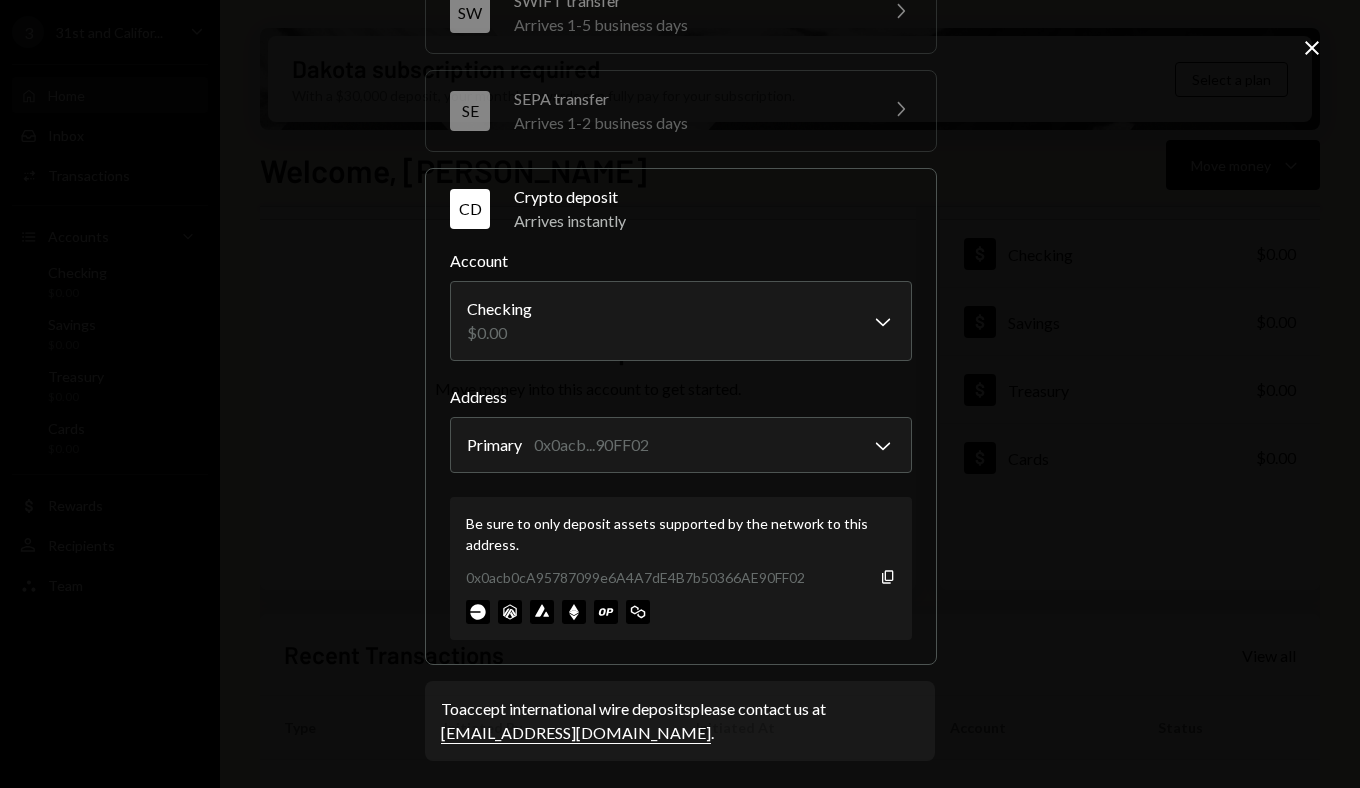 scroll, scrollTop: 311, scrollLeft: 0, axis: vertical 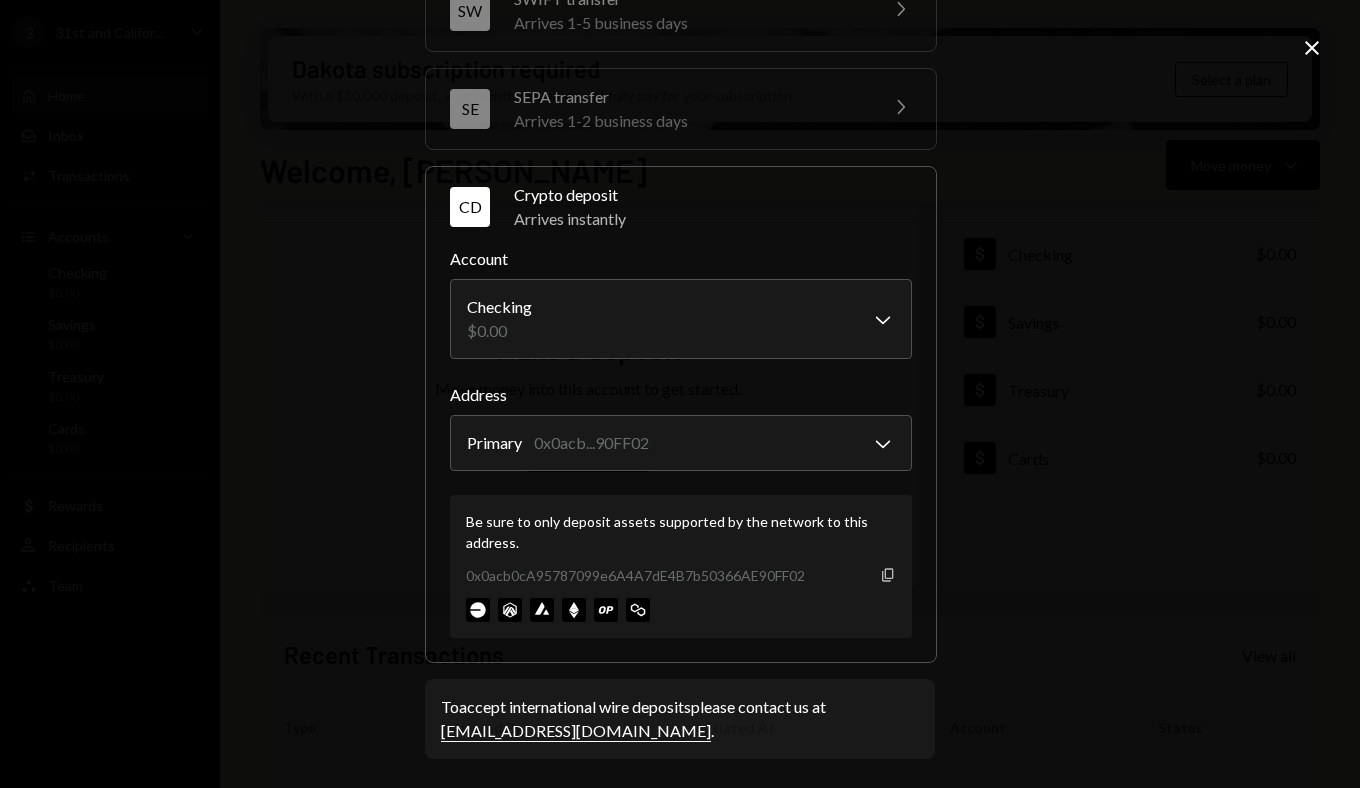 click on "Copy" 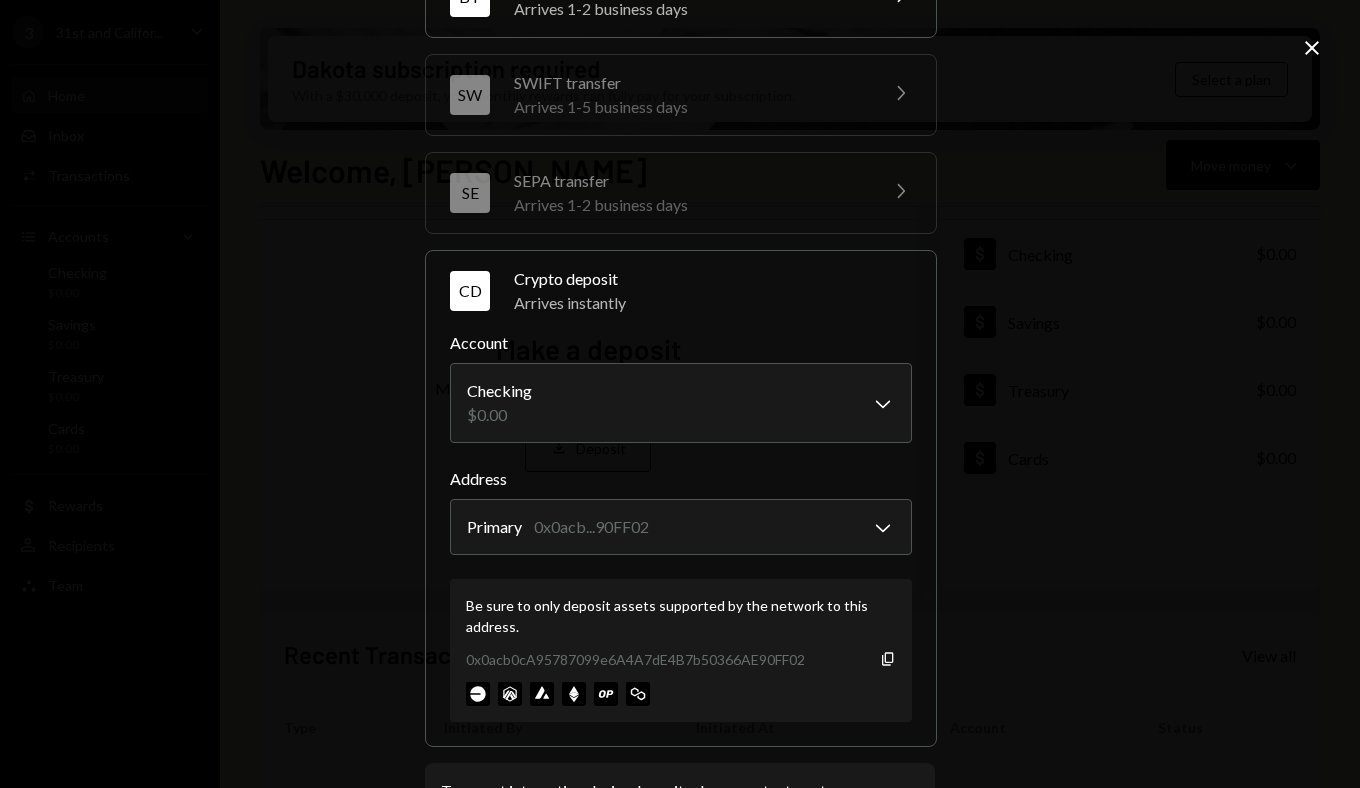 scroll, scrollTop: 0, scrollLeft: 0, axis: both 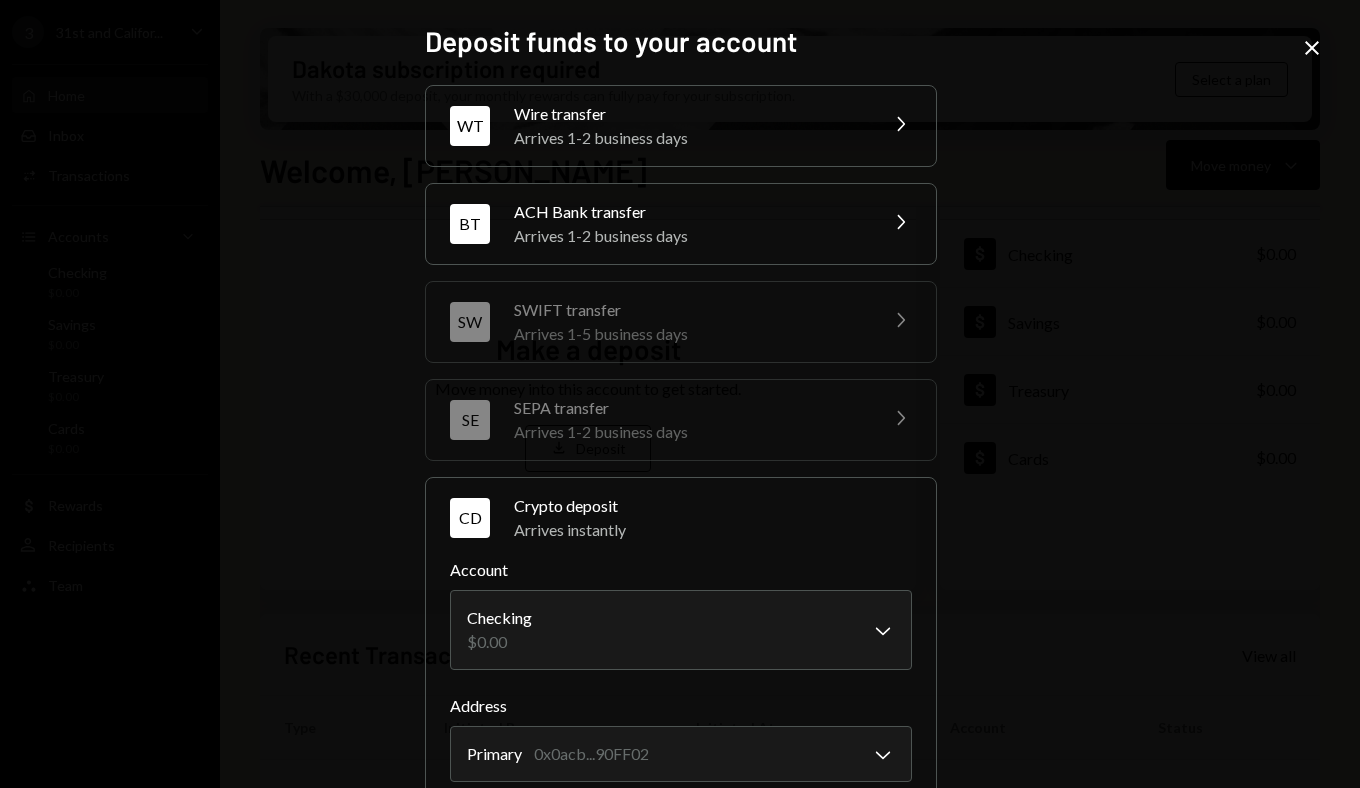 click on "**********" at bounding box center (680, 394) 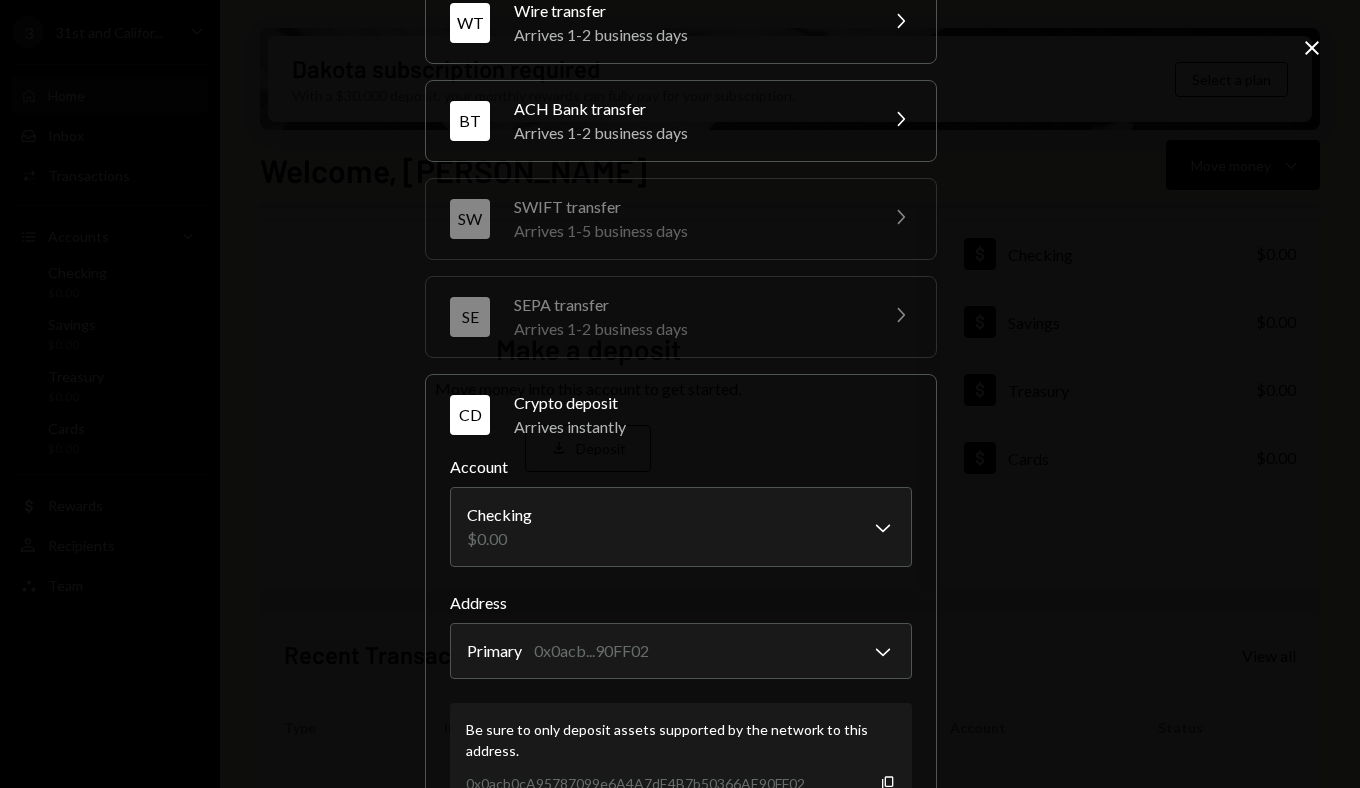 scroll, scrollTop: 313, scrollLeft: 0, axis: vertical 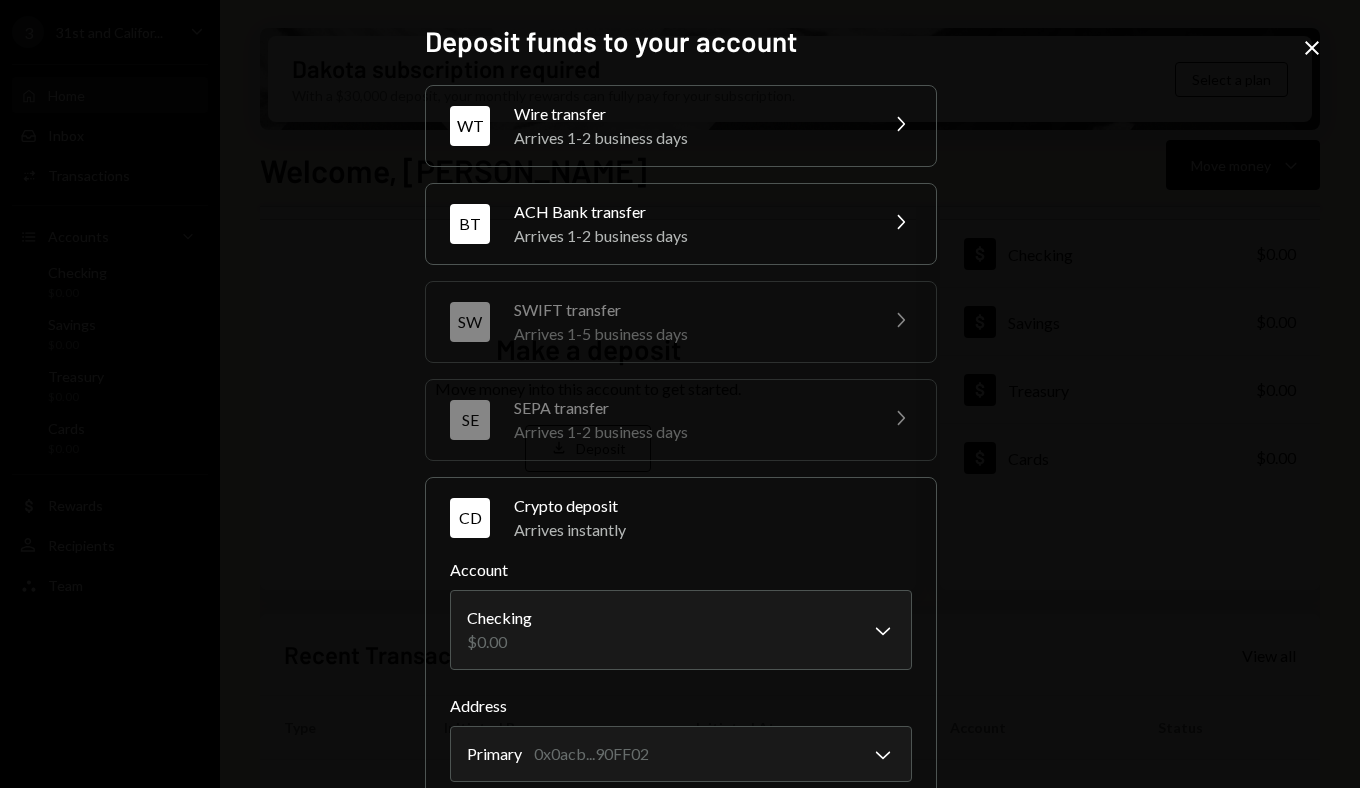 drag, startPoint x: 1352, startPoint y: 431, endPoint x: 1354, endPoint y: 665, distance: 234.00854 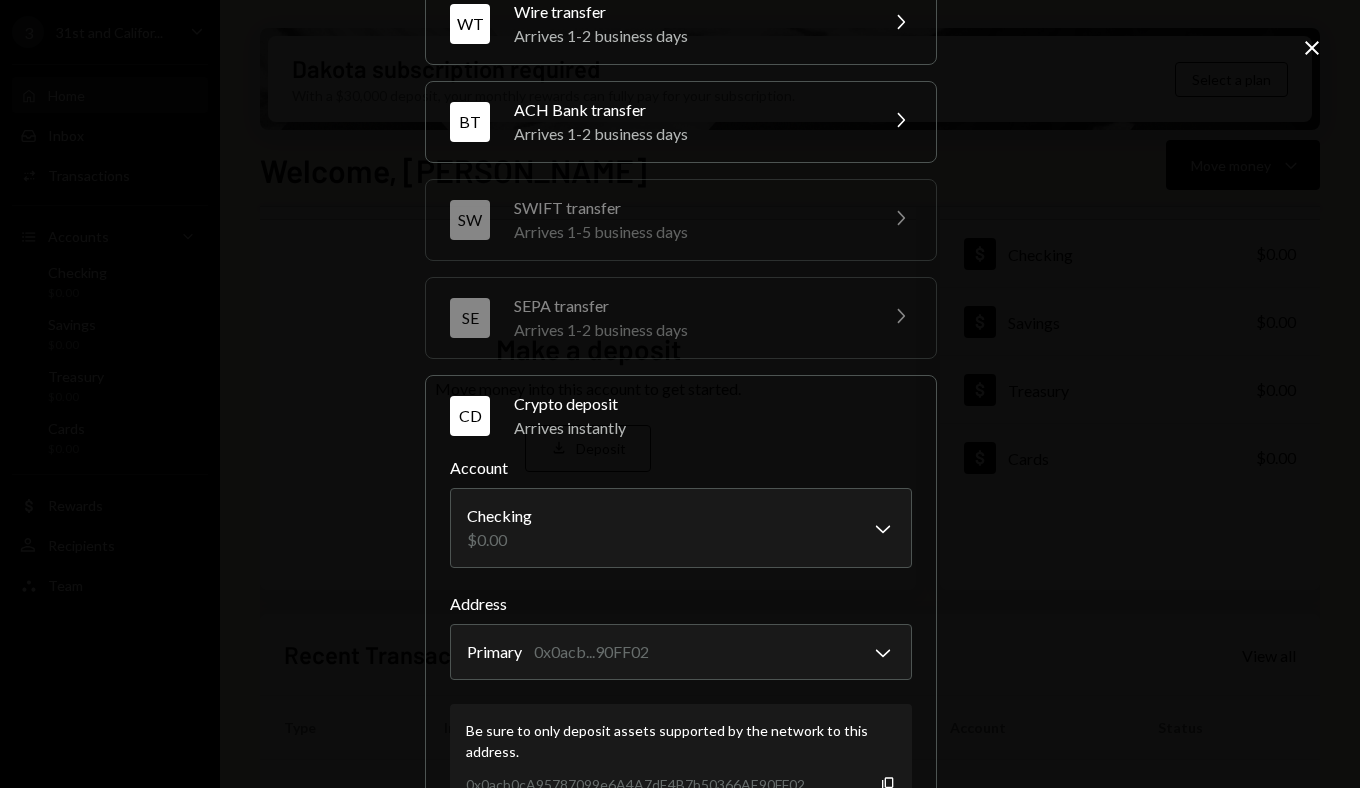 scroll, scrollTop: 313, scrollLeft: 0, axis: vertical 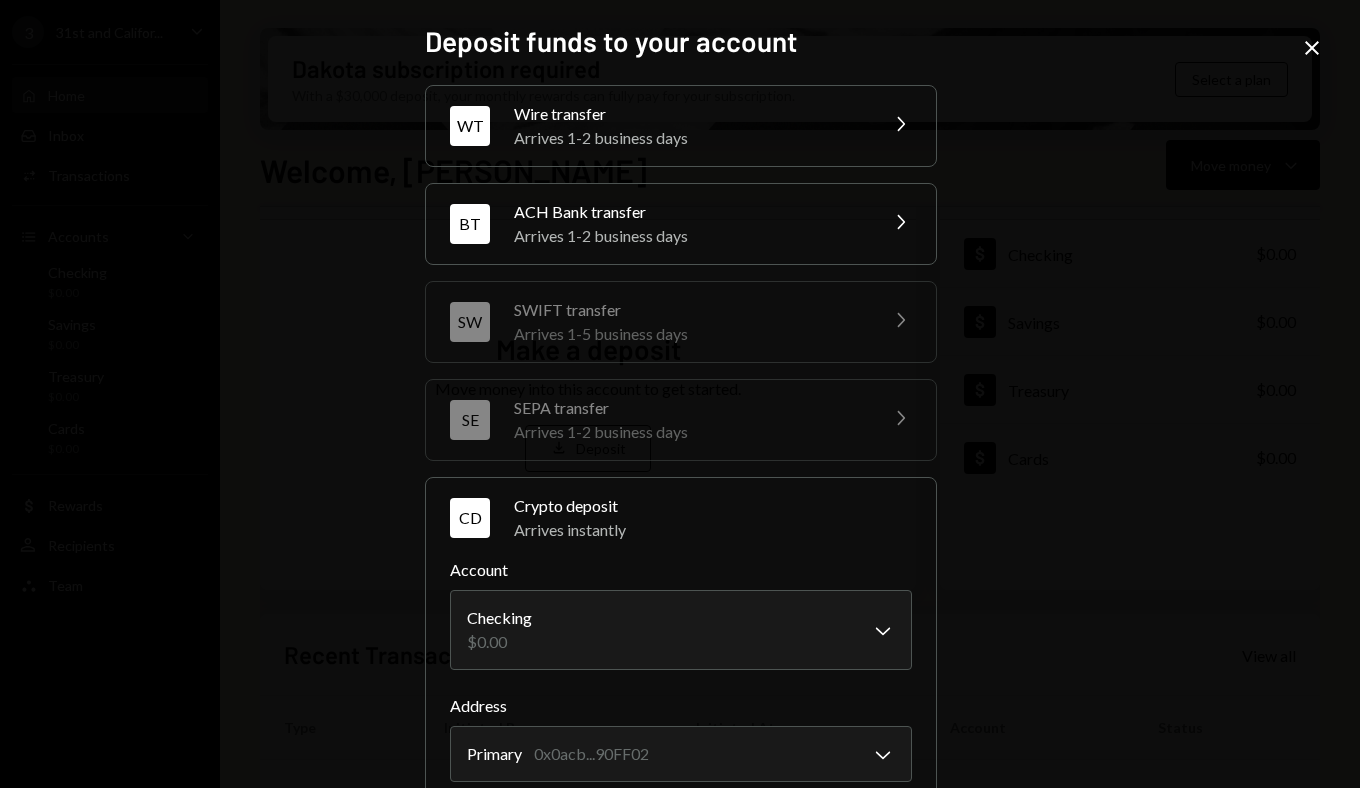 click on "Close" 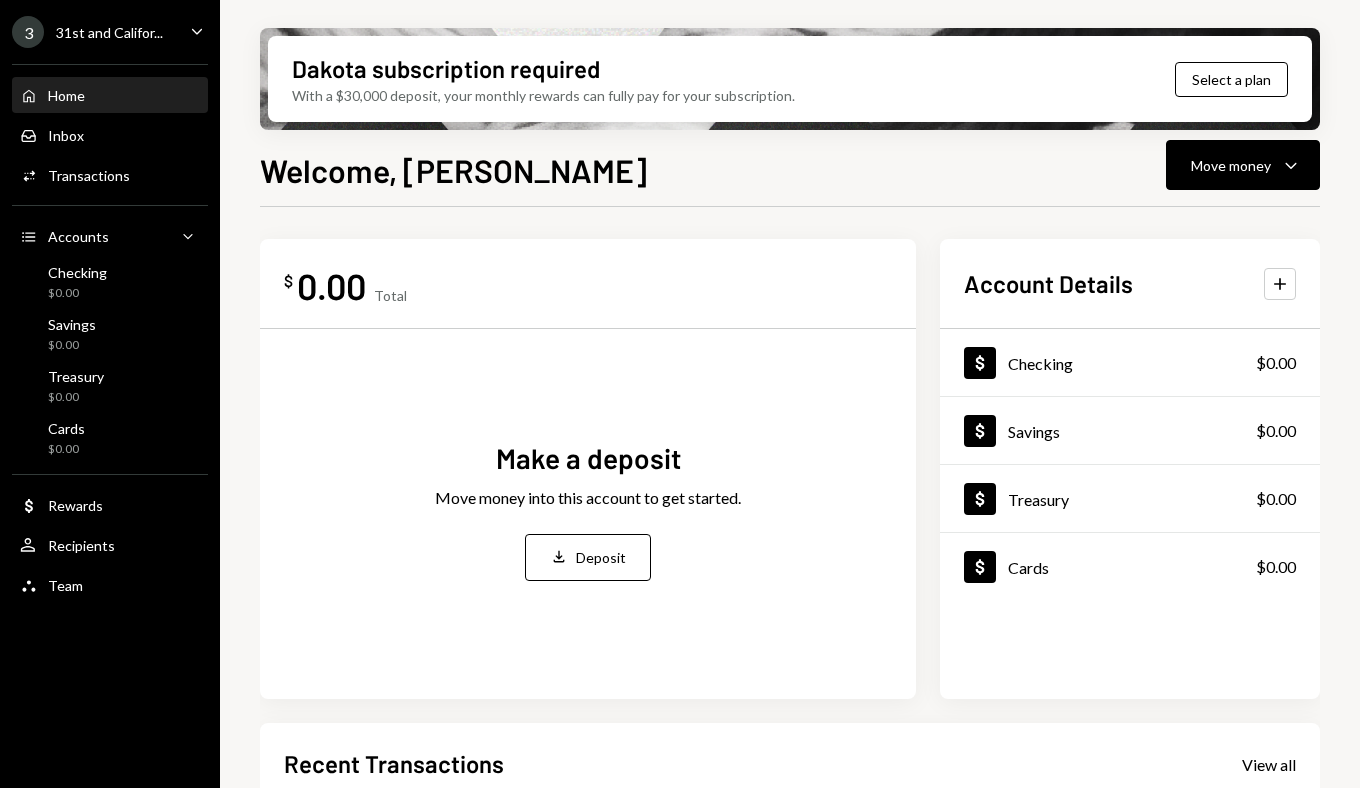scroll, scrollTop: 0, scrollLeft: 0, axis: both 